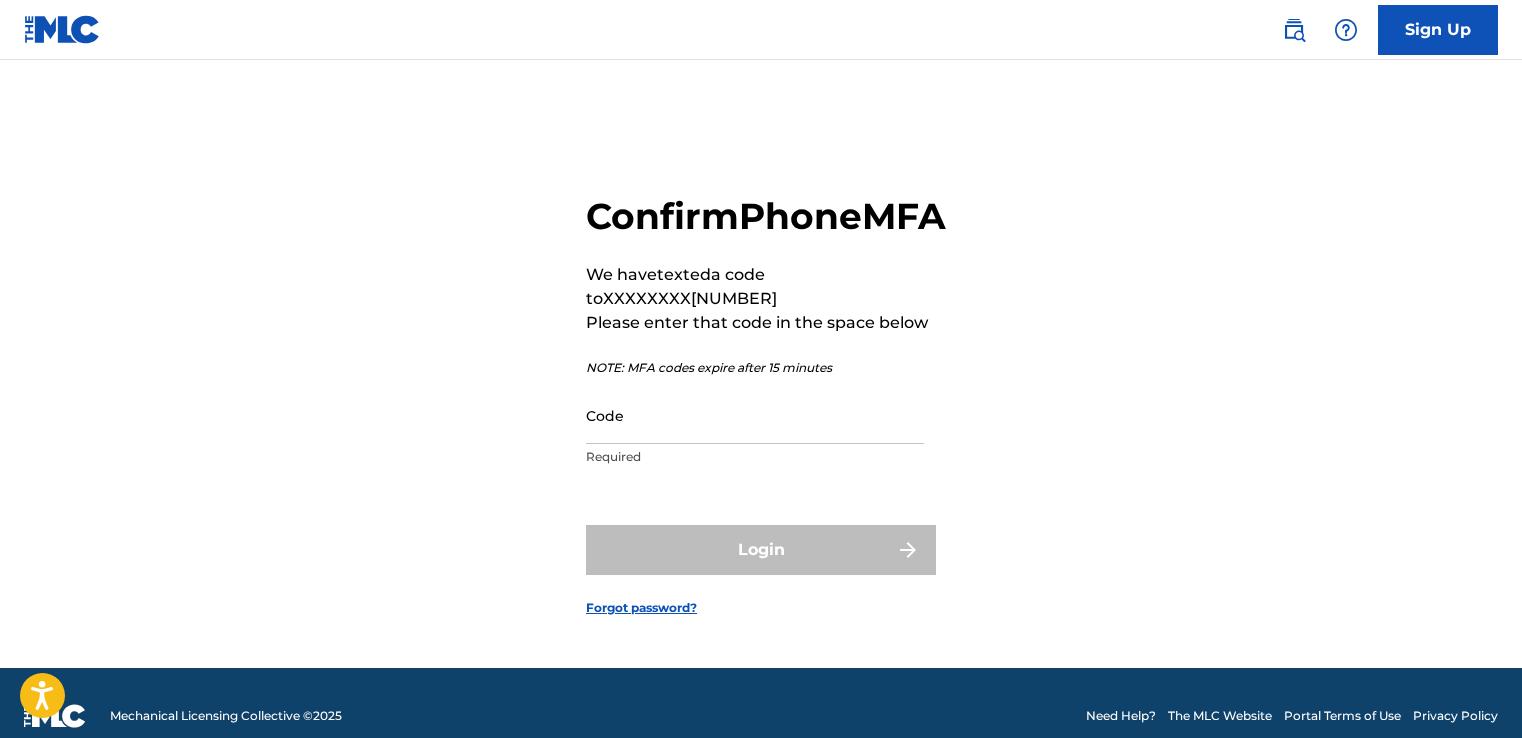 scroll, scrollTop: 0, scrollLeft: 0, axis: both 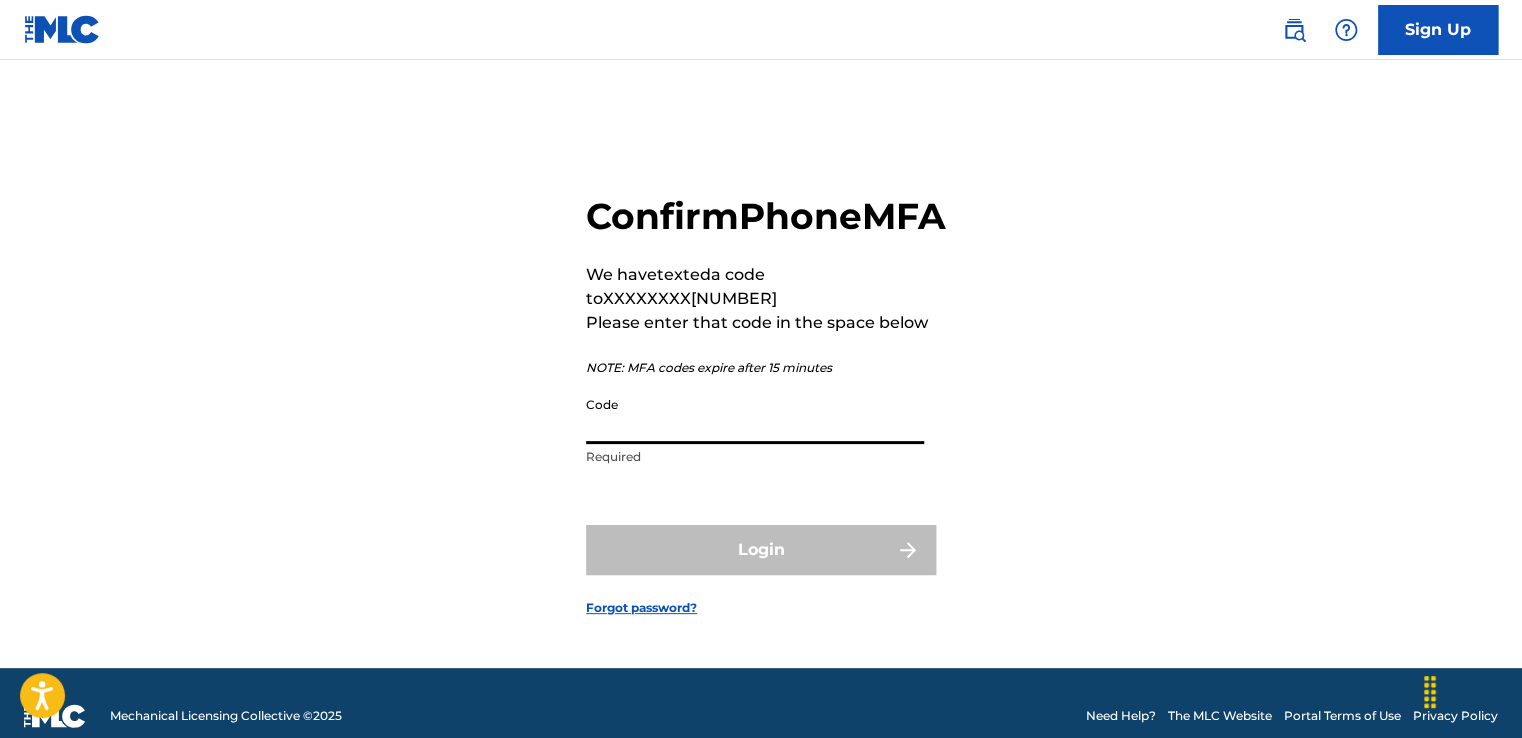 click on "Code" at bounding box center (755, 415) 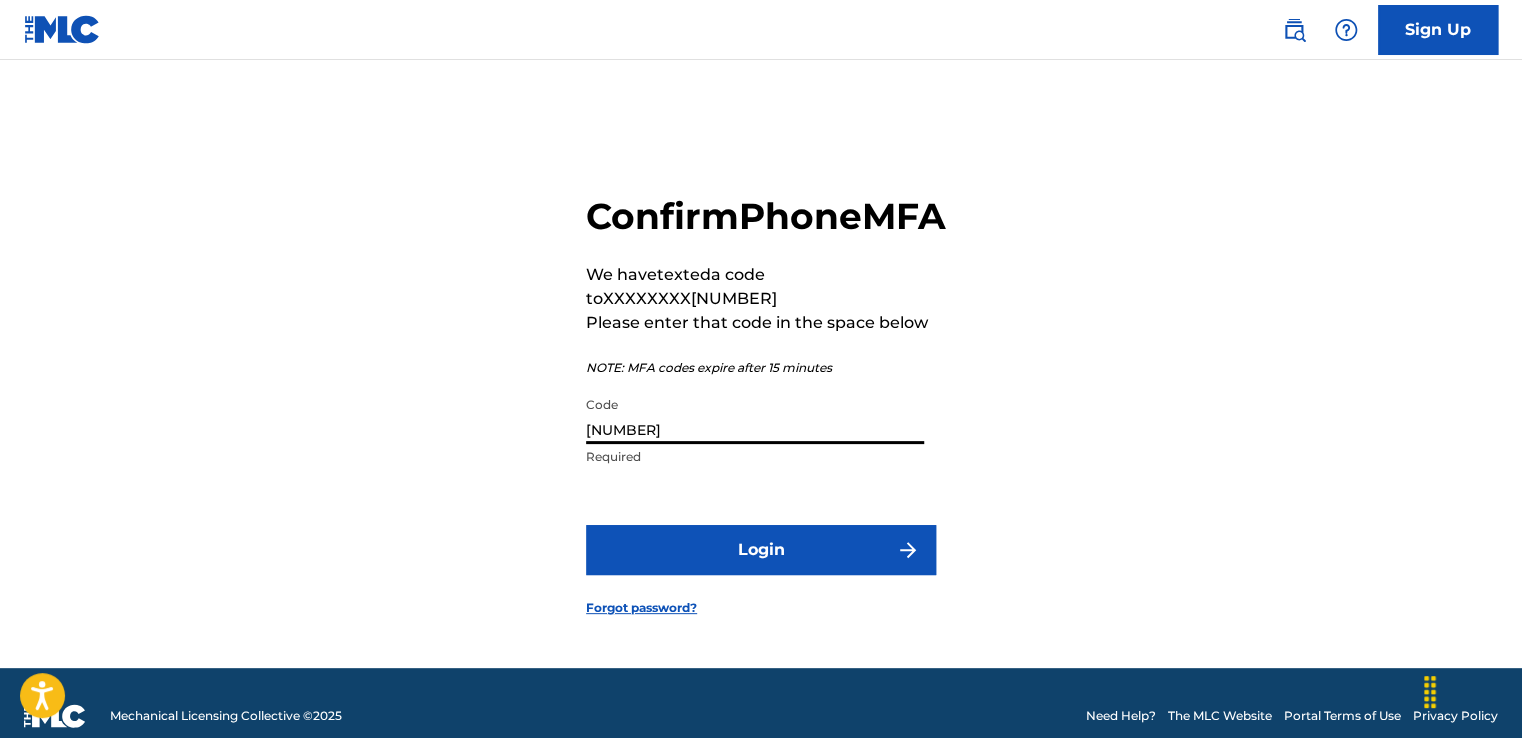 type on "557271" 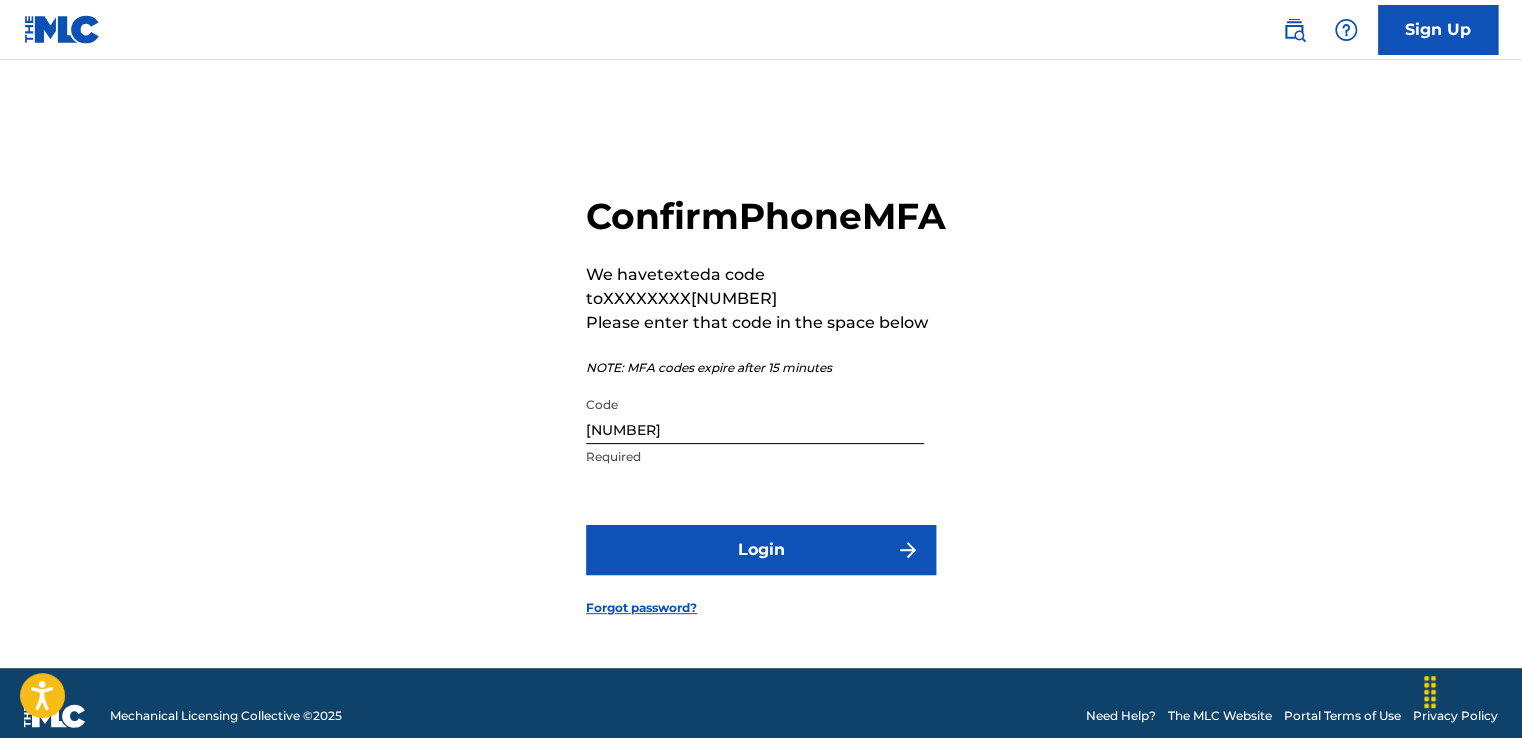 click on "Login" at bounding box center [761, 550] 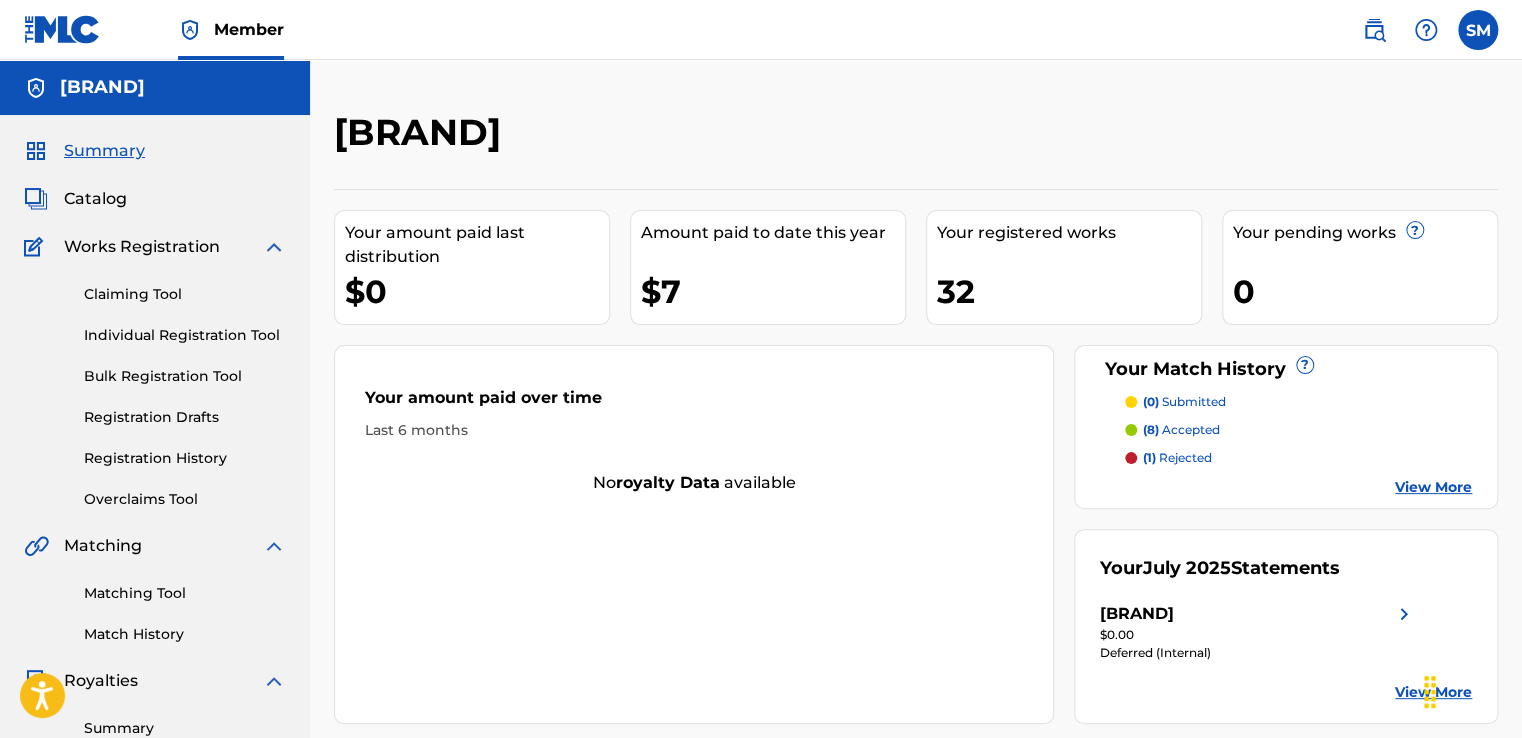 scroll, scrollTop: 0, scrollLeft: 0, axis: both 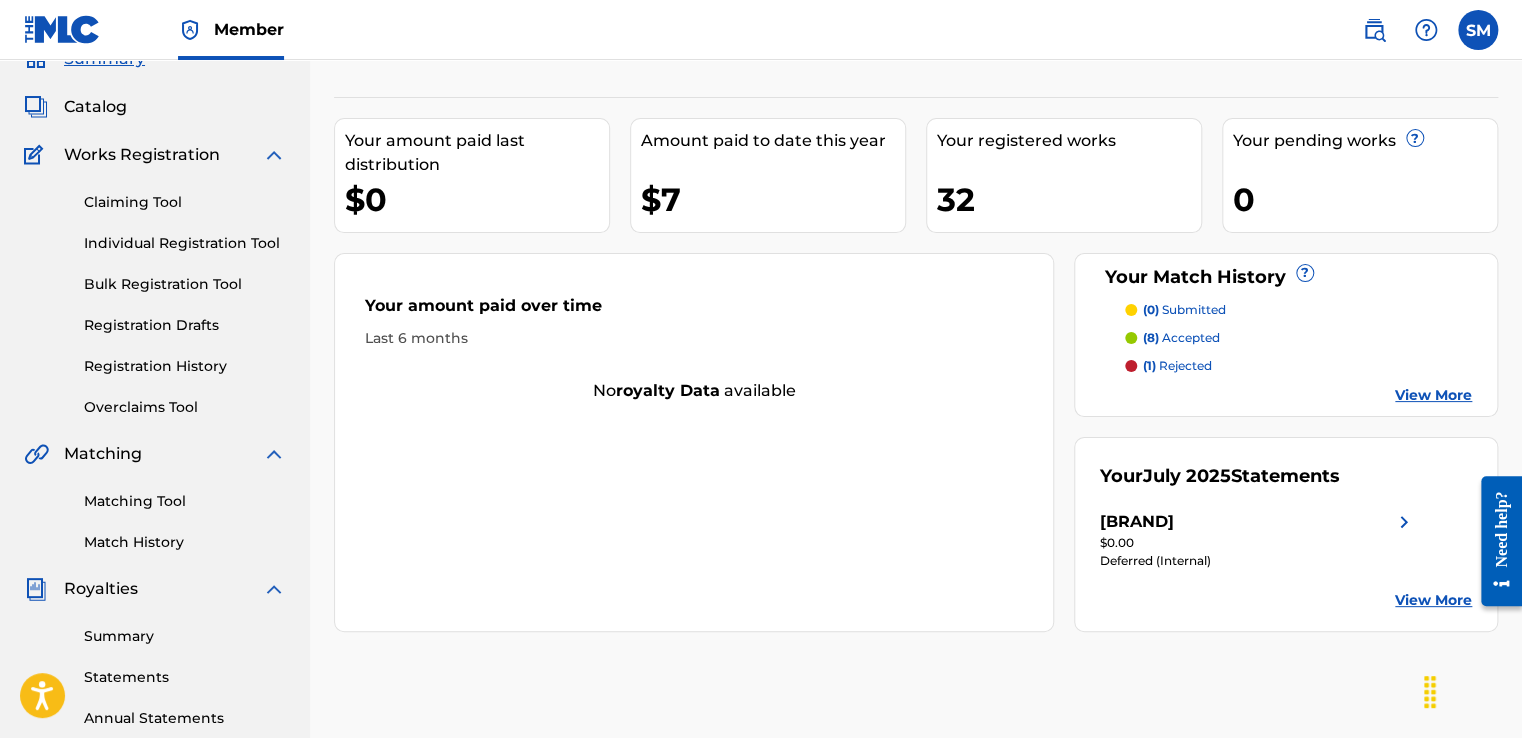 click at bounding box center [1404, 522] 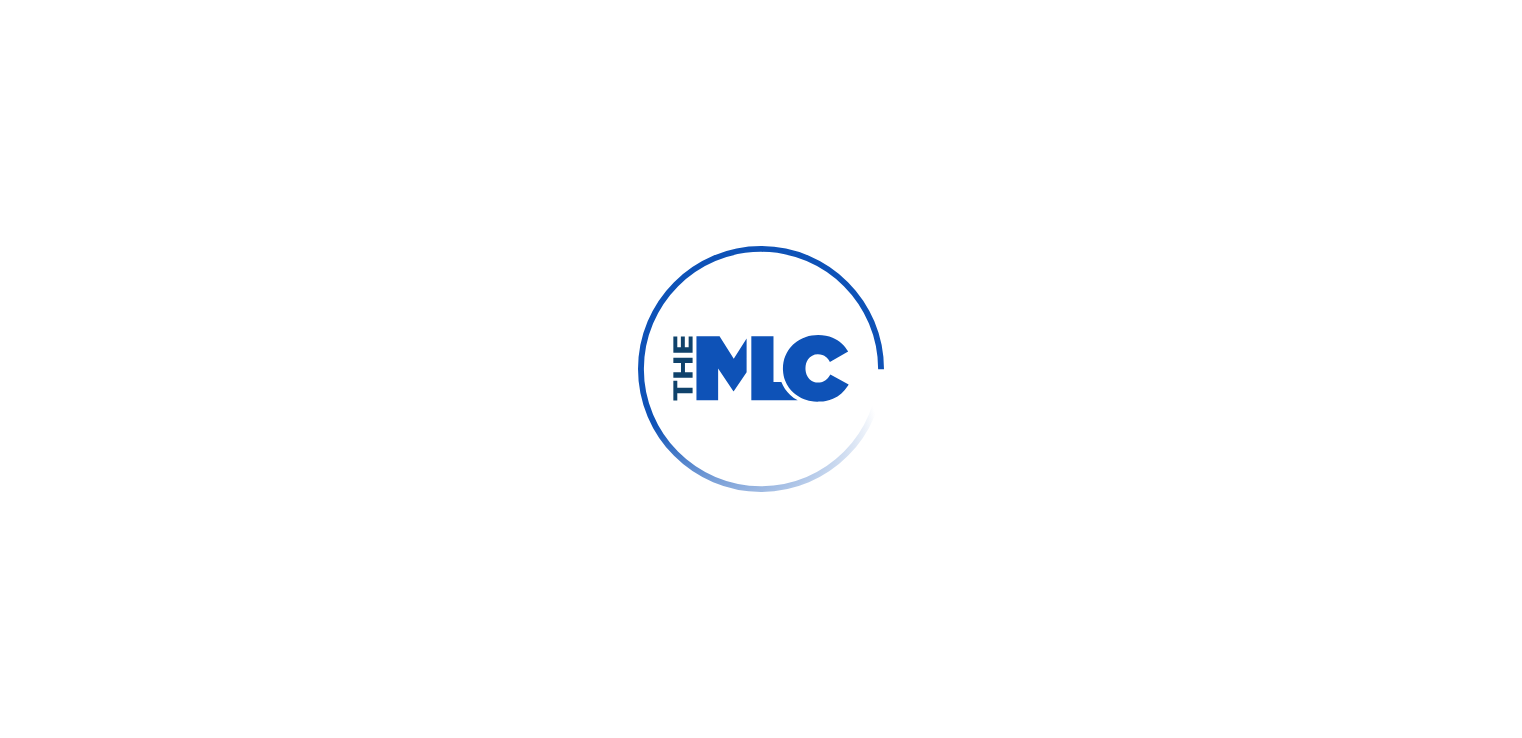 scroll, scrollTop: 0, scrollLeft: 0, axis: both 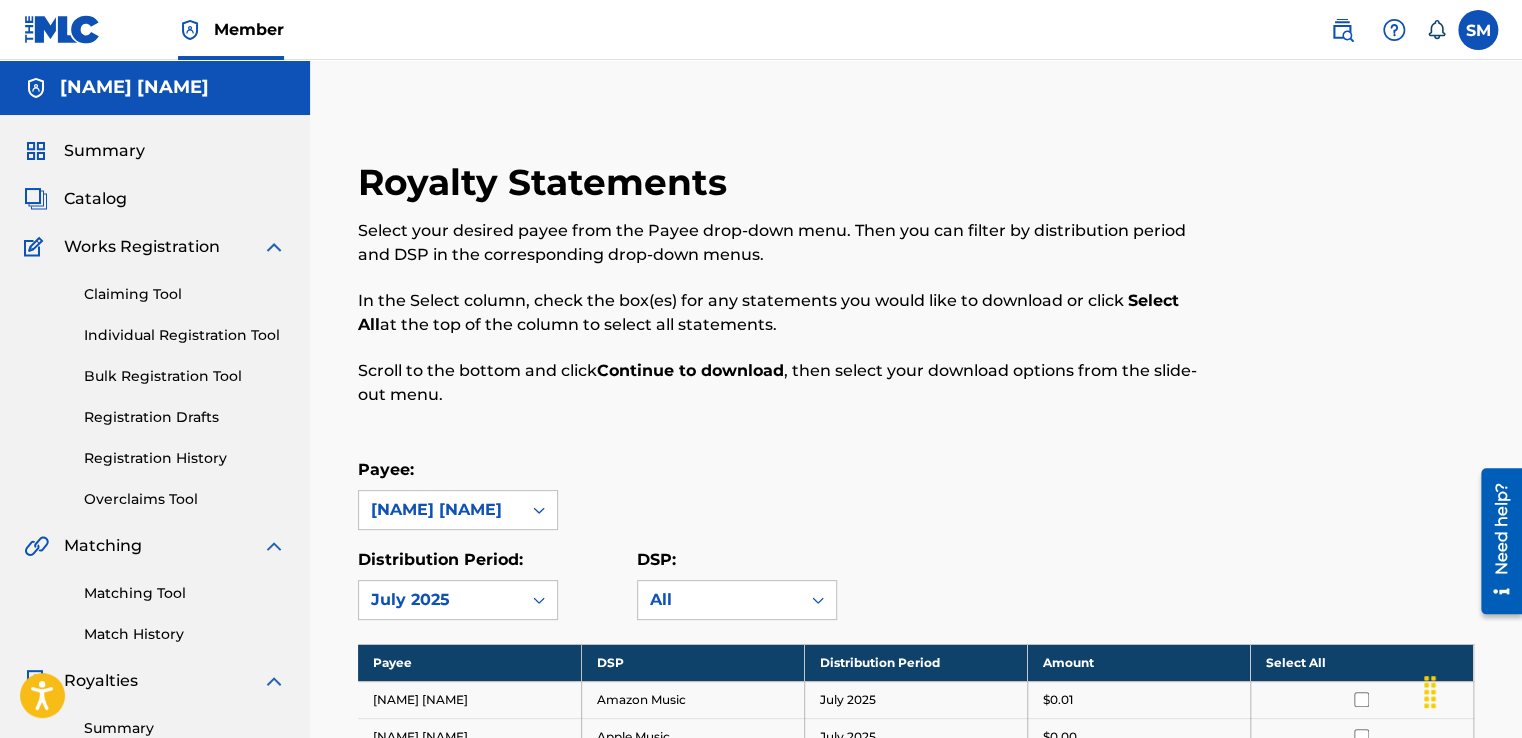 click at bounding box center [1342, 30] 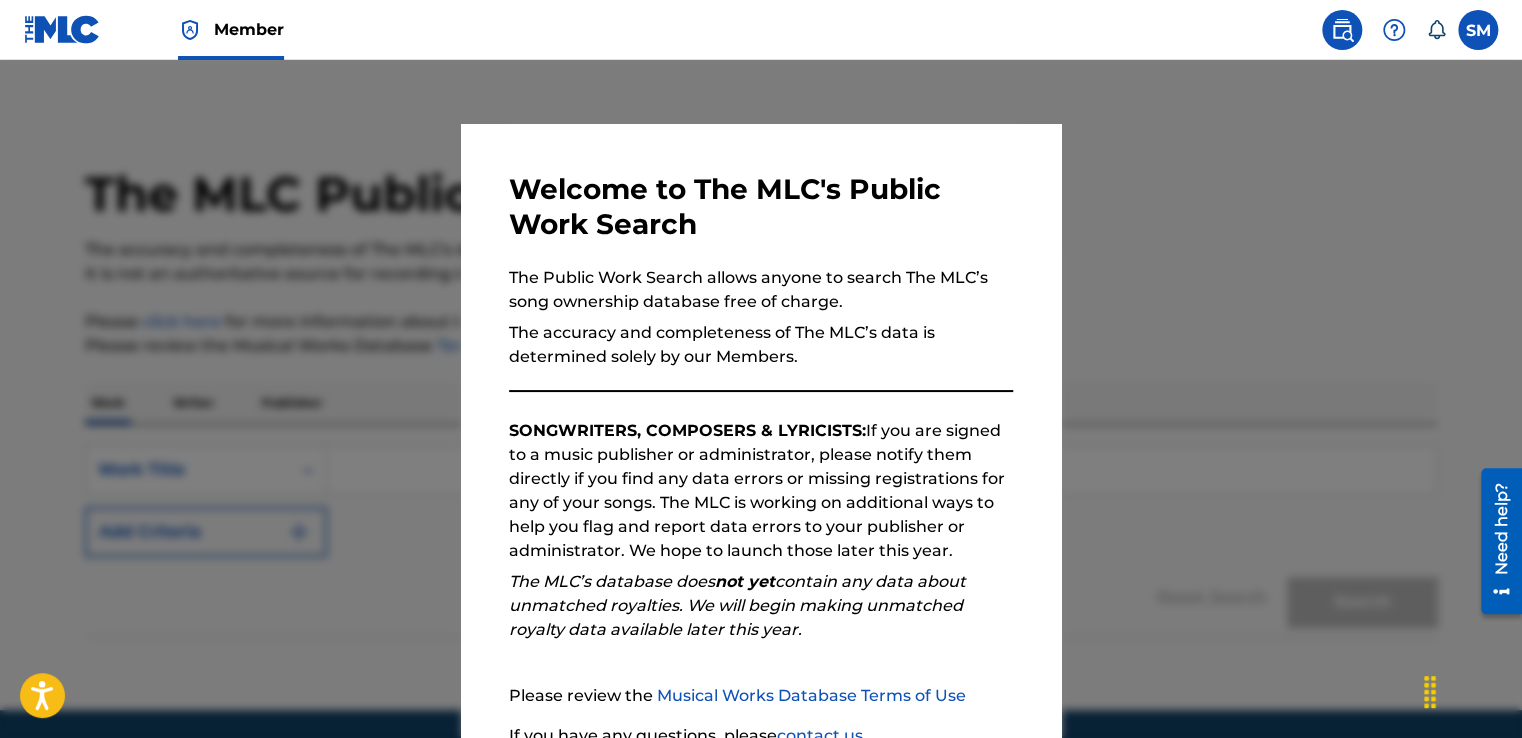 scroll, scrollTop: 67, scrollLeft: 0, axis: vertical 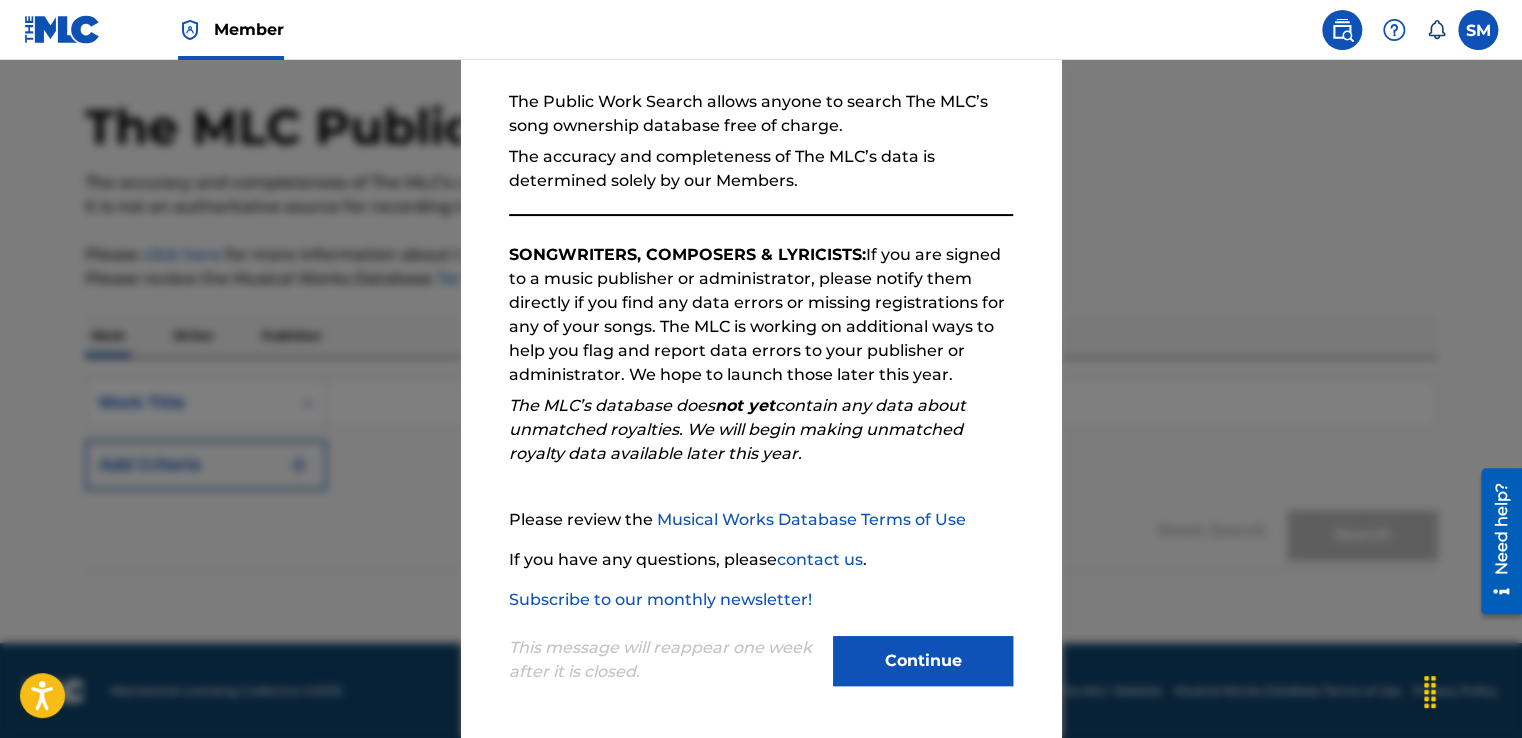 click on "Continue" at bounding box center [923, 661] 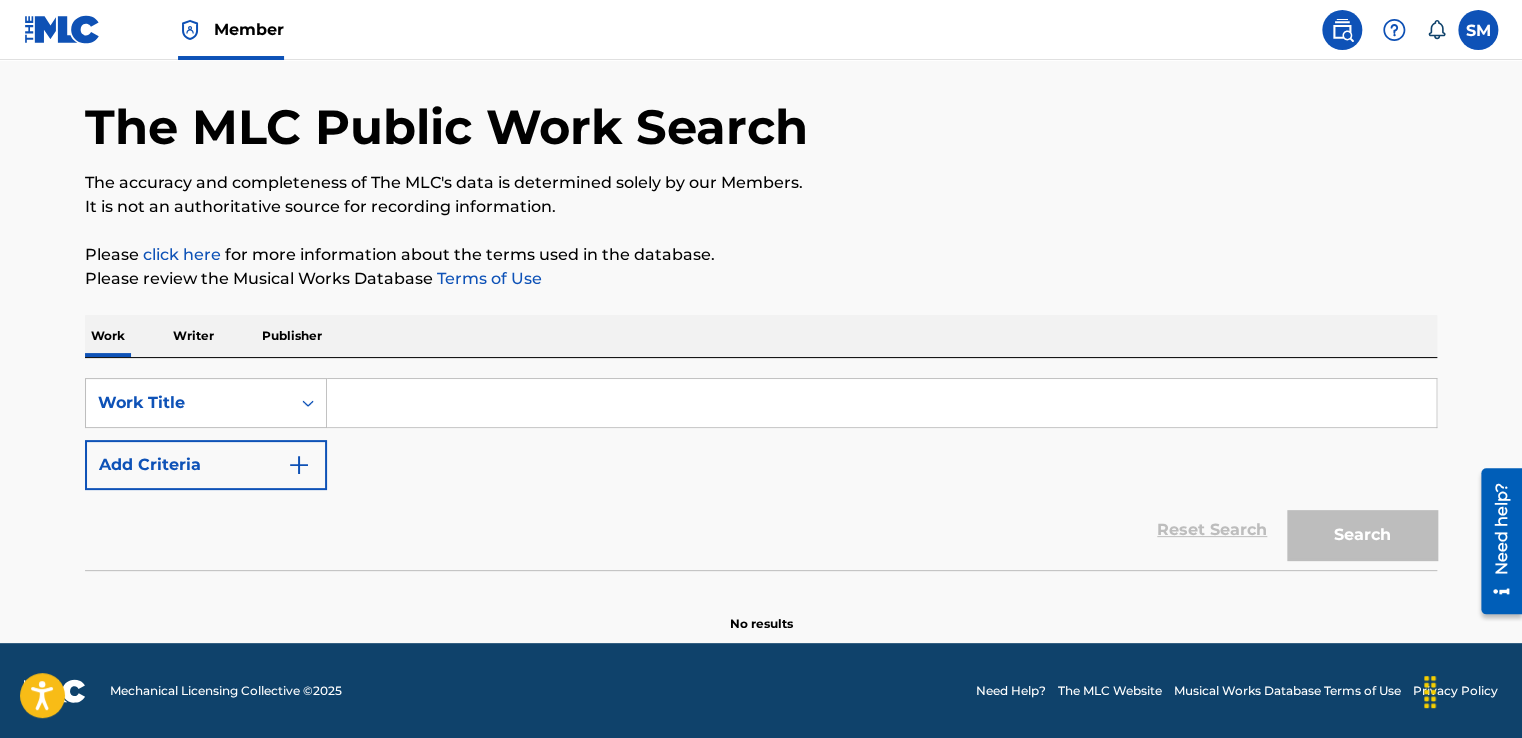 click at bounding box center [881, 403] 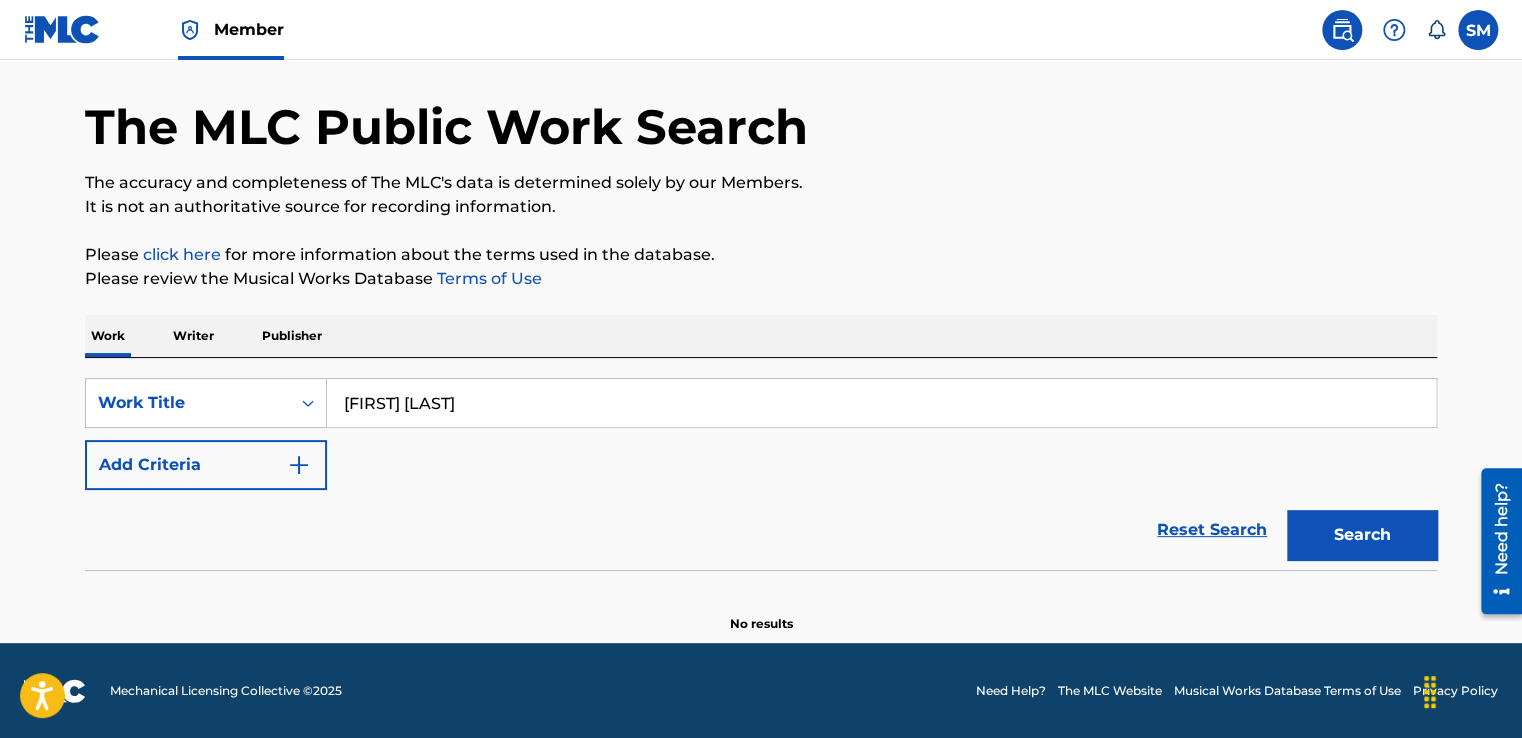 type on "Sylkie Monoff" 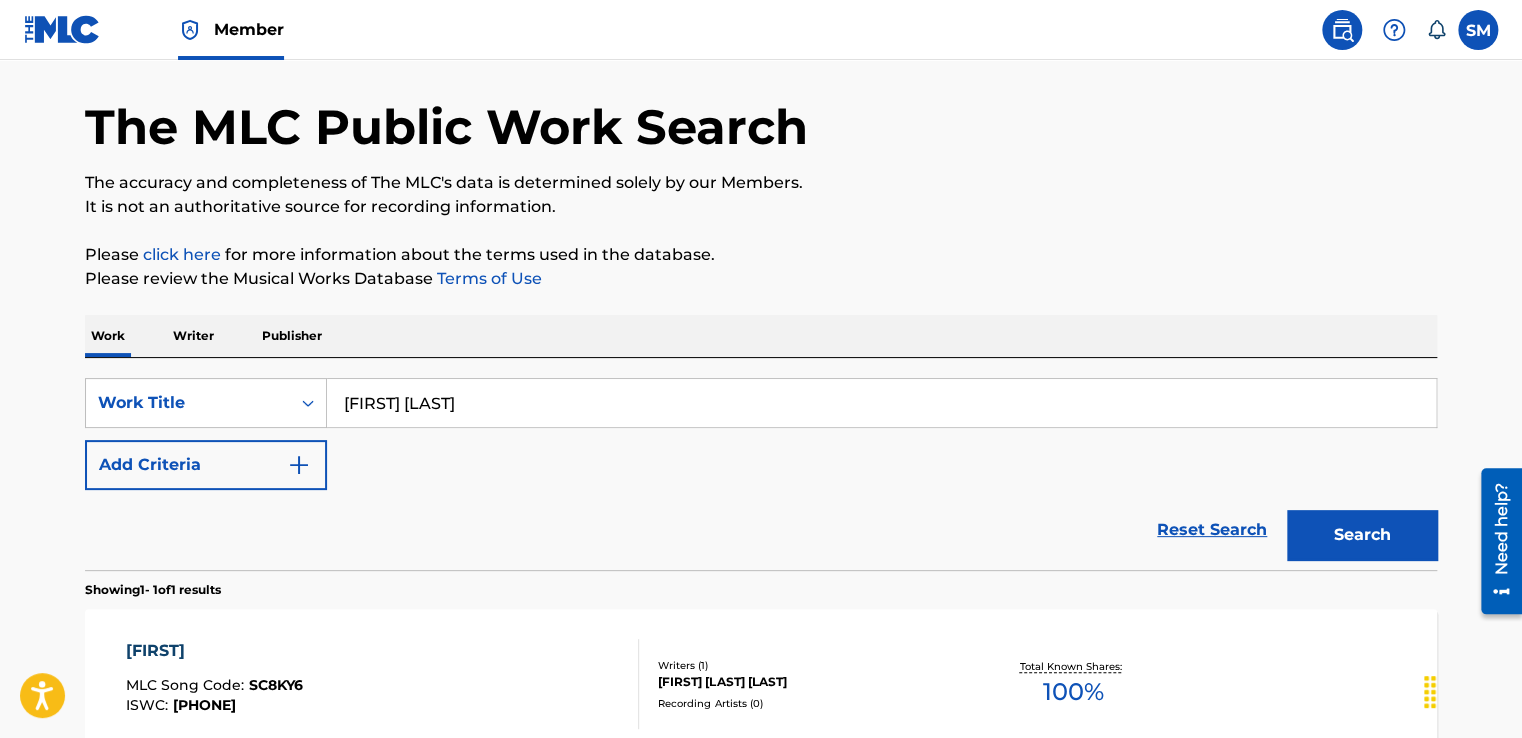 click on "Writer" at bounding box center (193, 336) 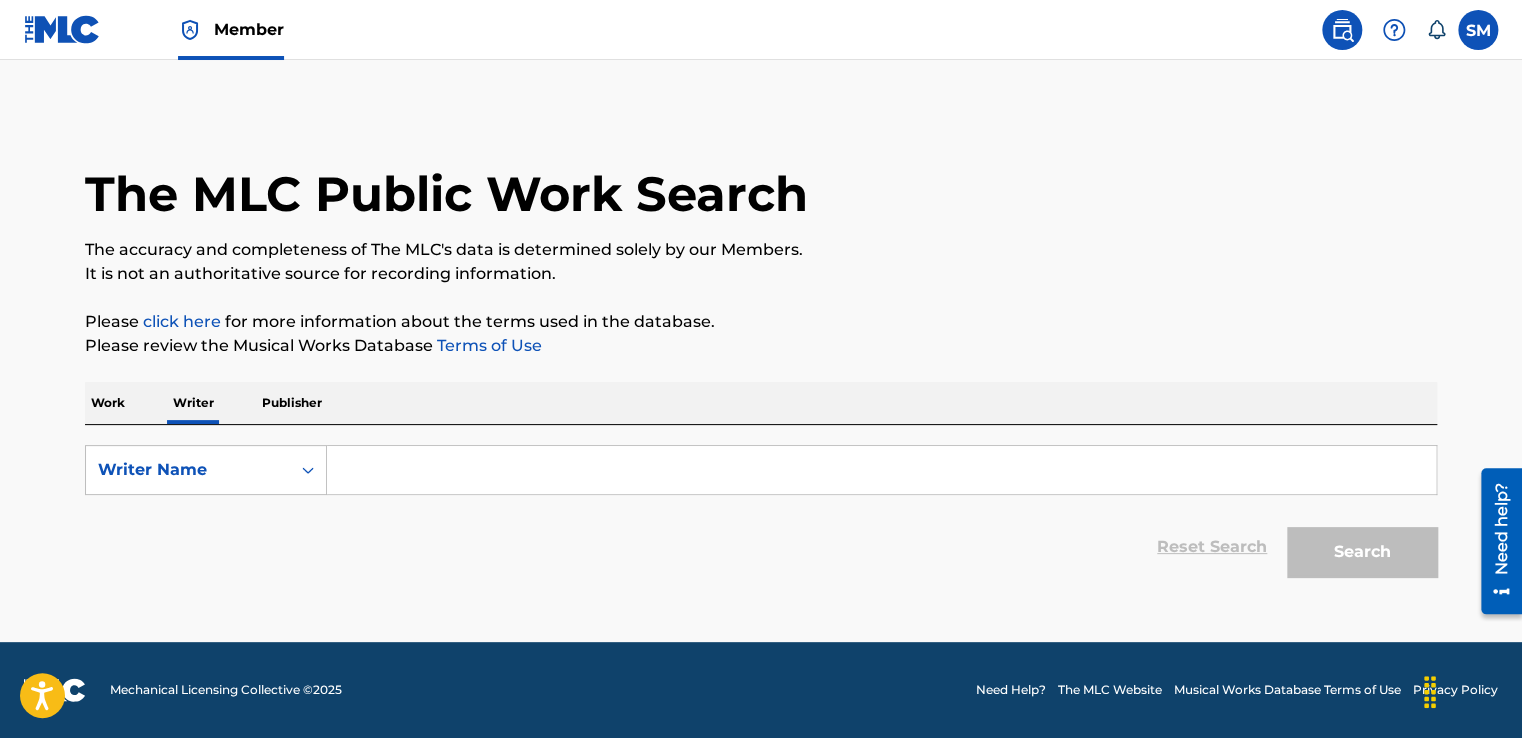 scroll, scrollTop: 0, scrollLeft: 0, axis: both 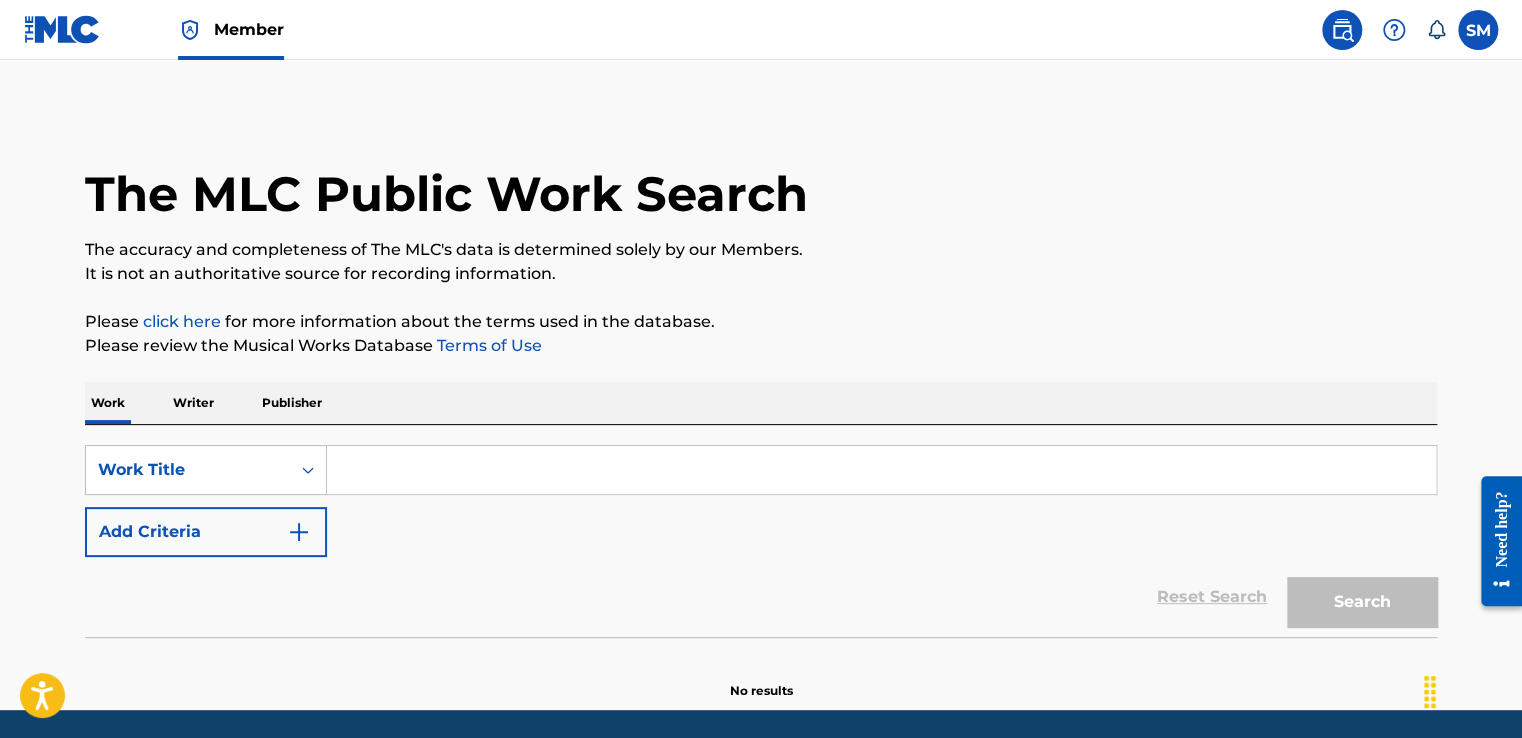 click on "Writer" at bounding box center (193, 403) 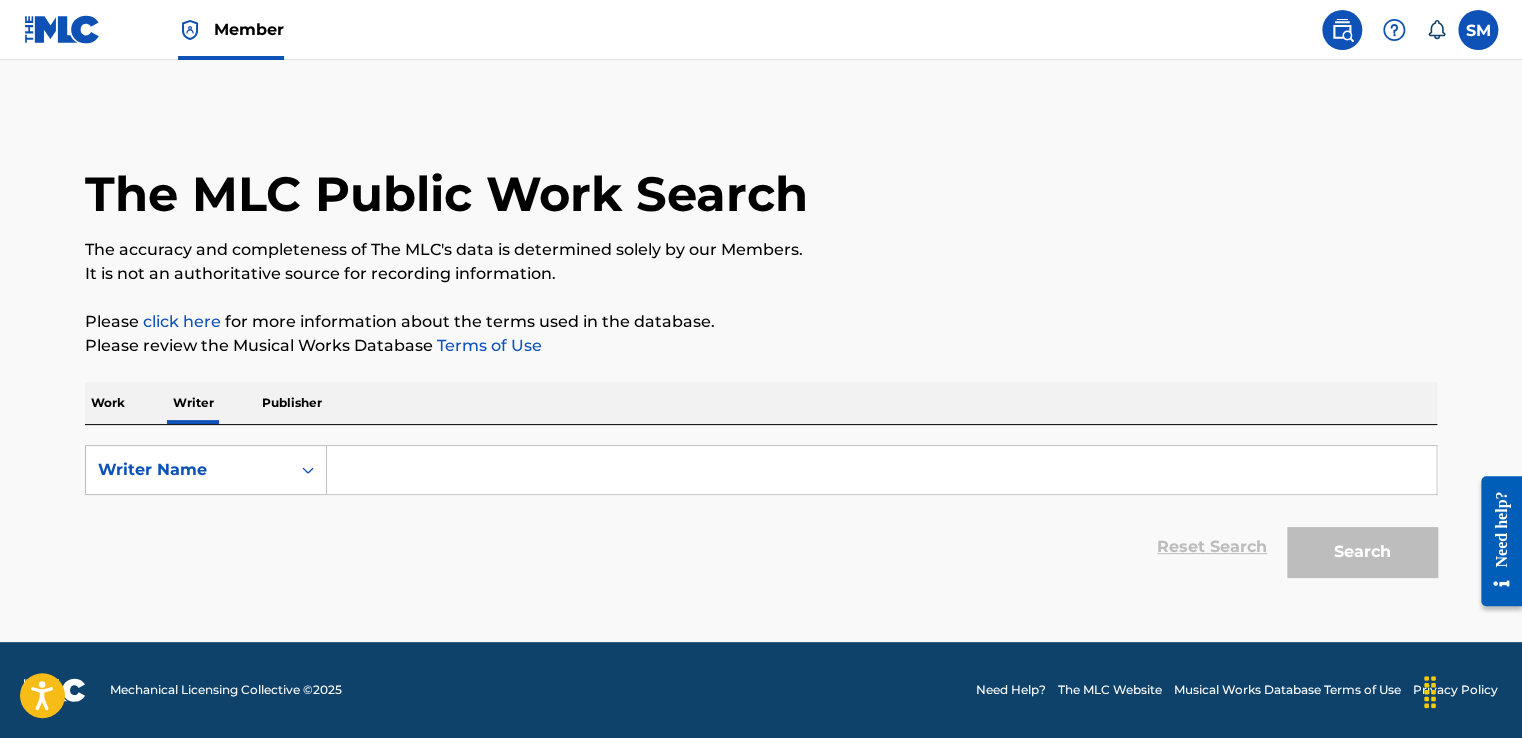 click at bounding box center [881, 470] 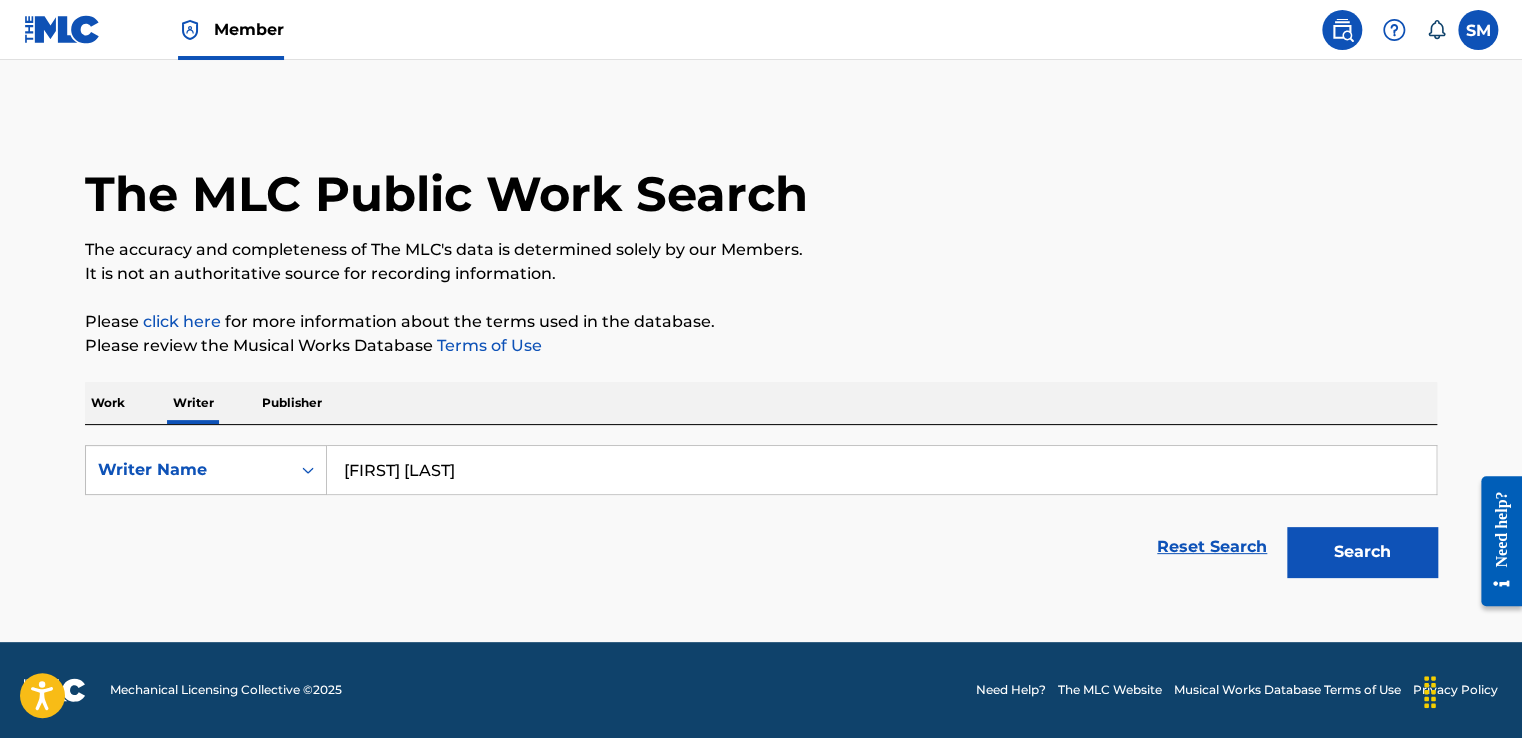 type on "[FIRST] [LAST]" 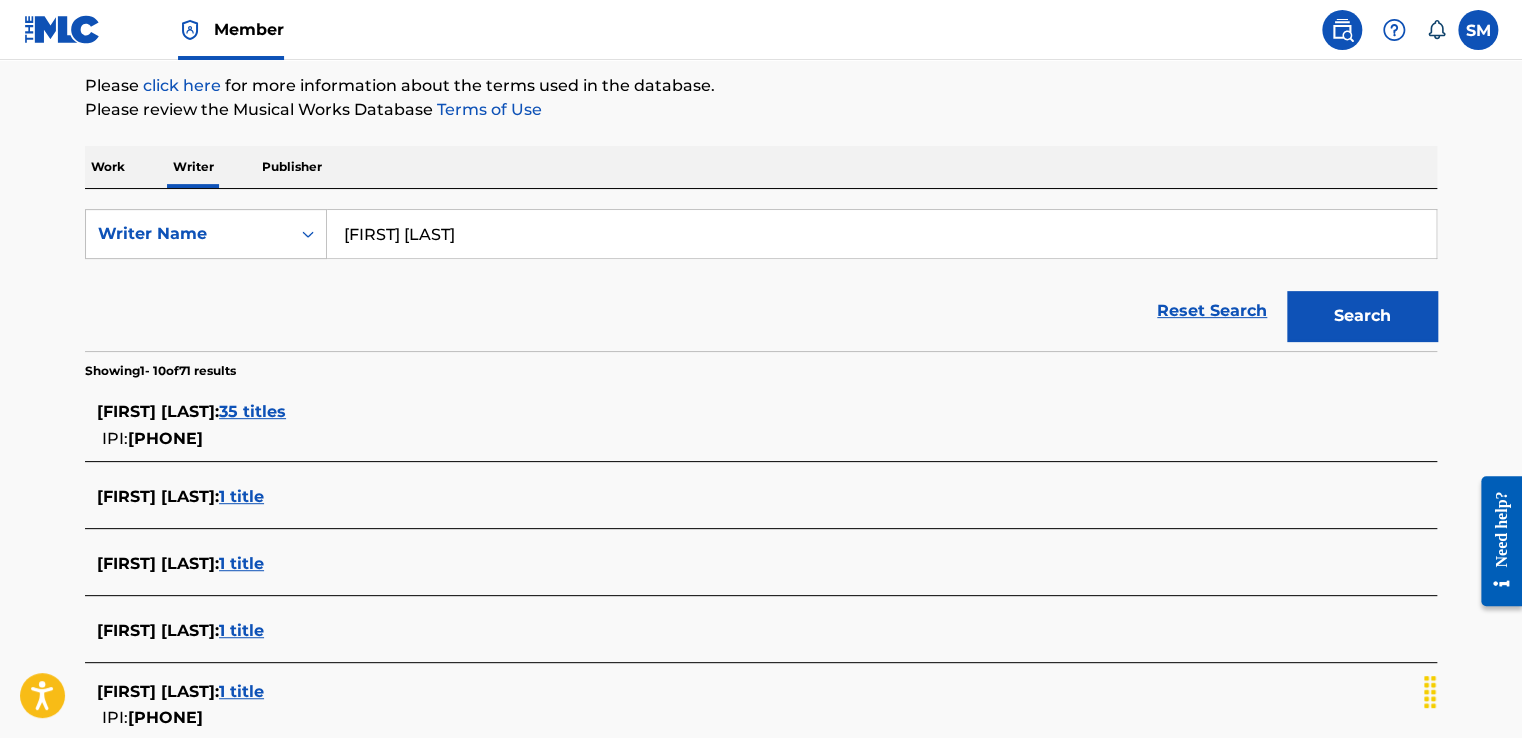 scroll, scrollTop: 232, scrollLeft: 0, axis: vertical 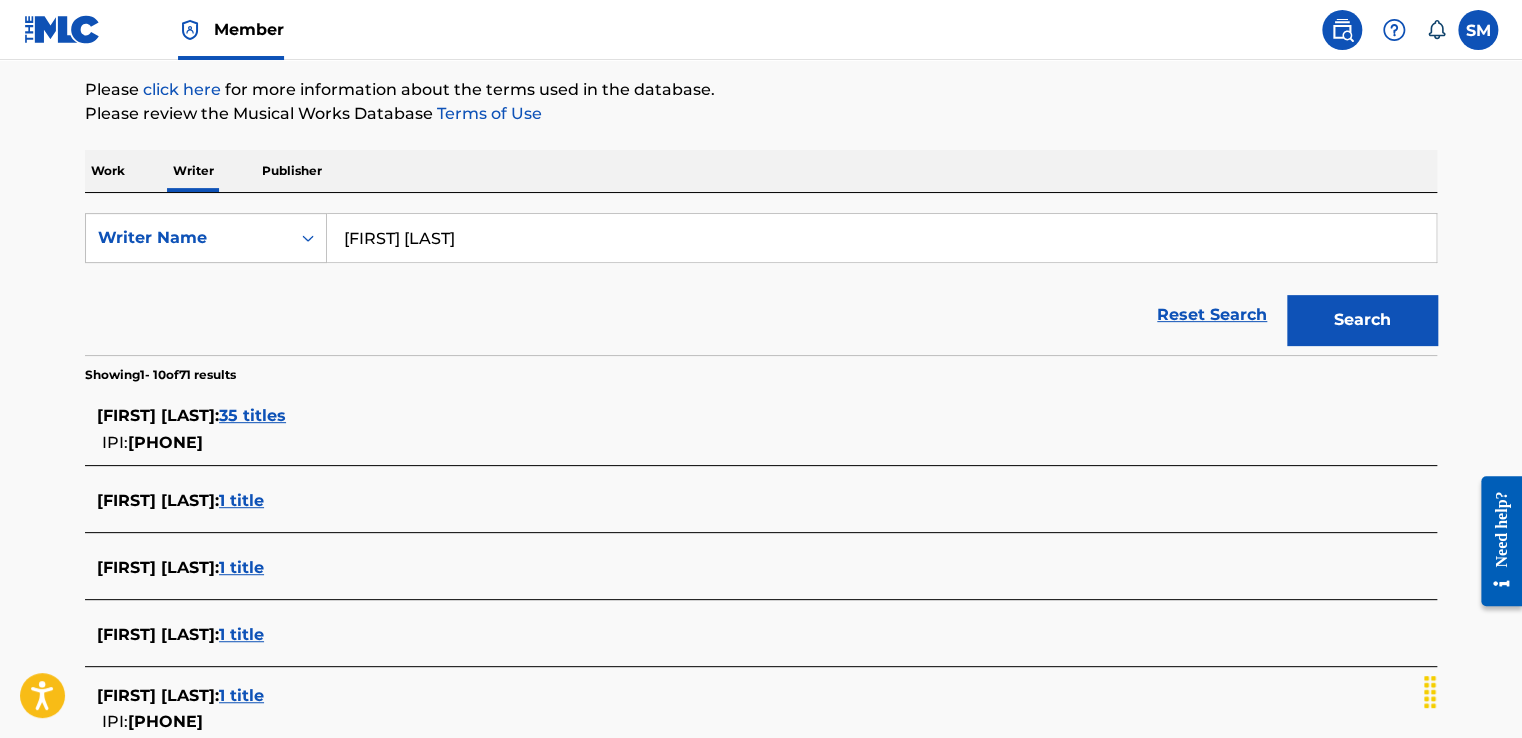 click on "35 titles" at bounding box center (252, 415) 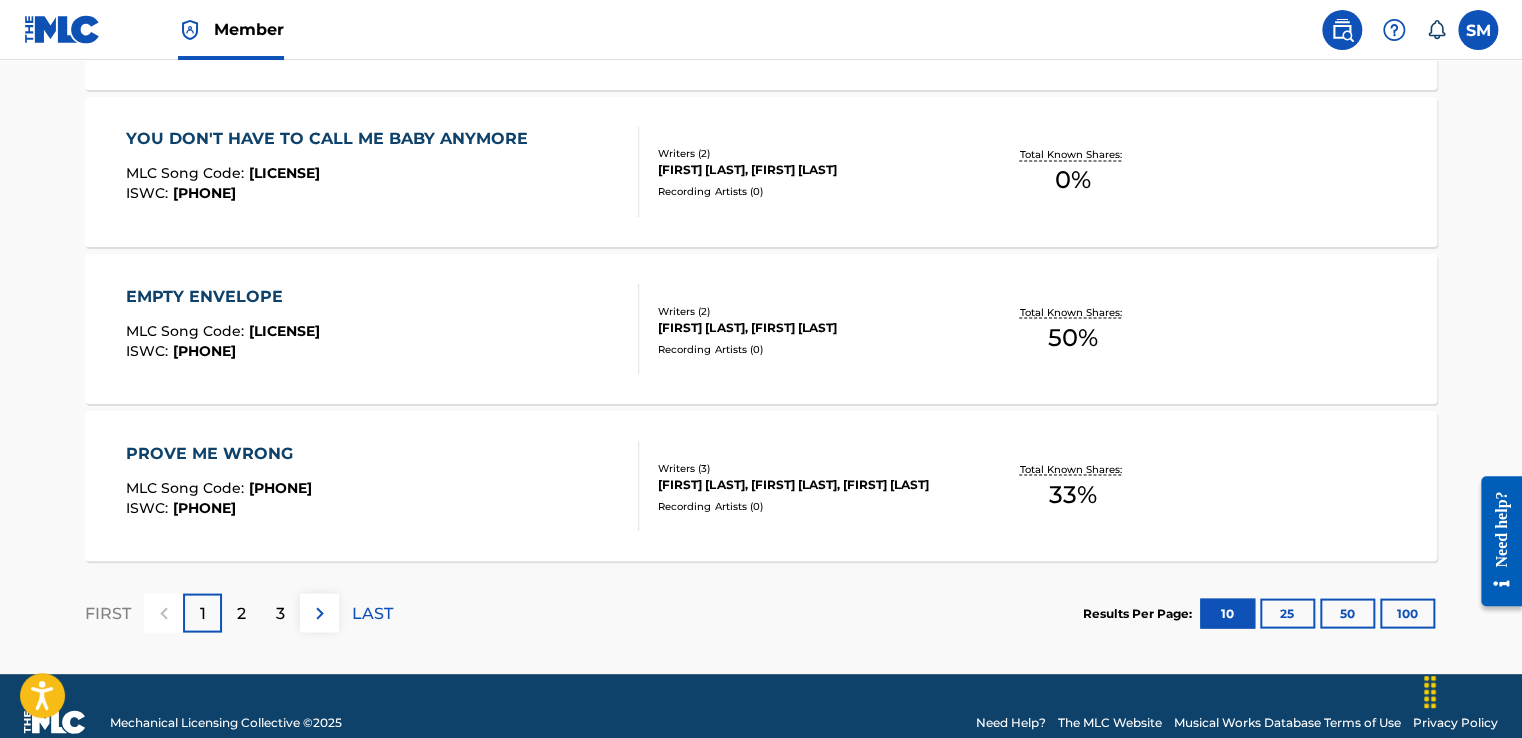 scroll, scrollTop: 1709, scrollLeft: 0, axis: vertical 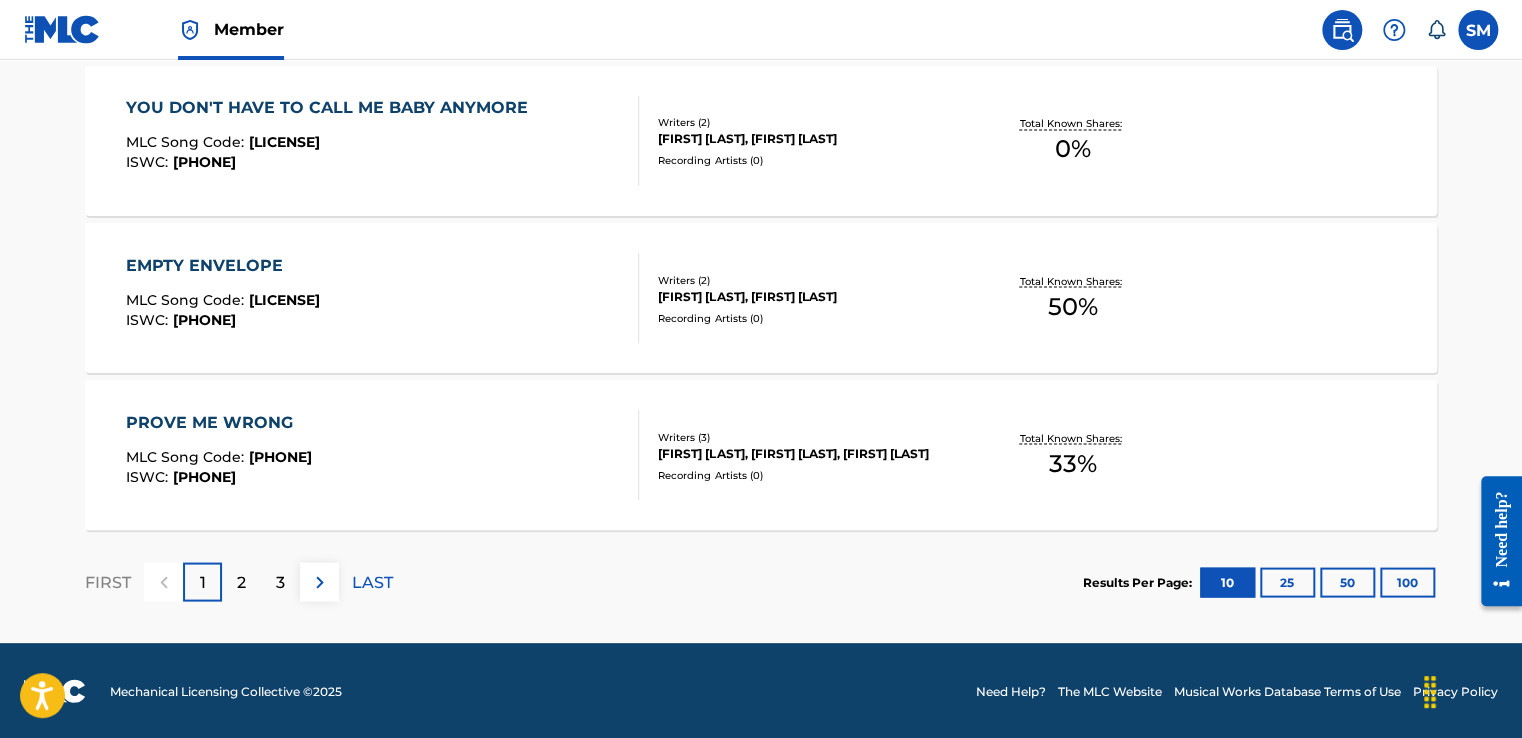 click on "3" at bounding box center (280, 582) 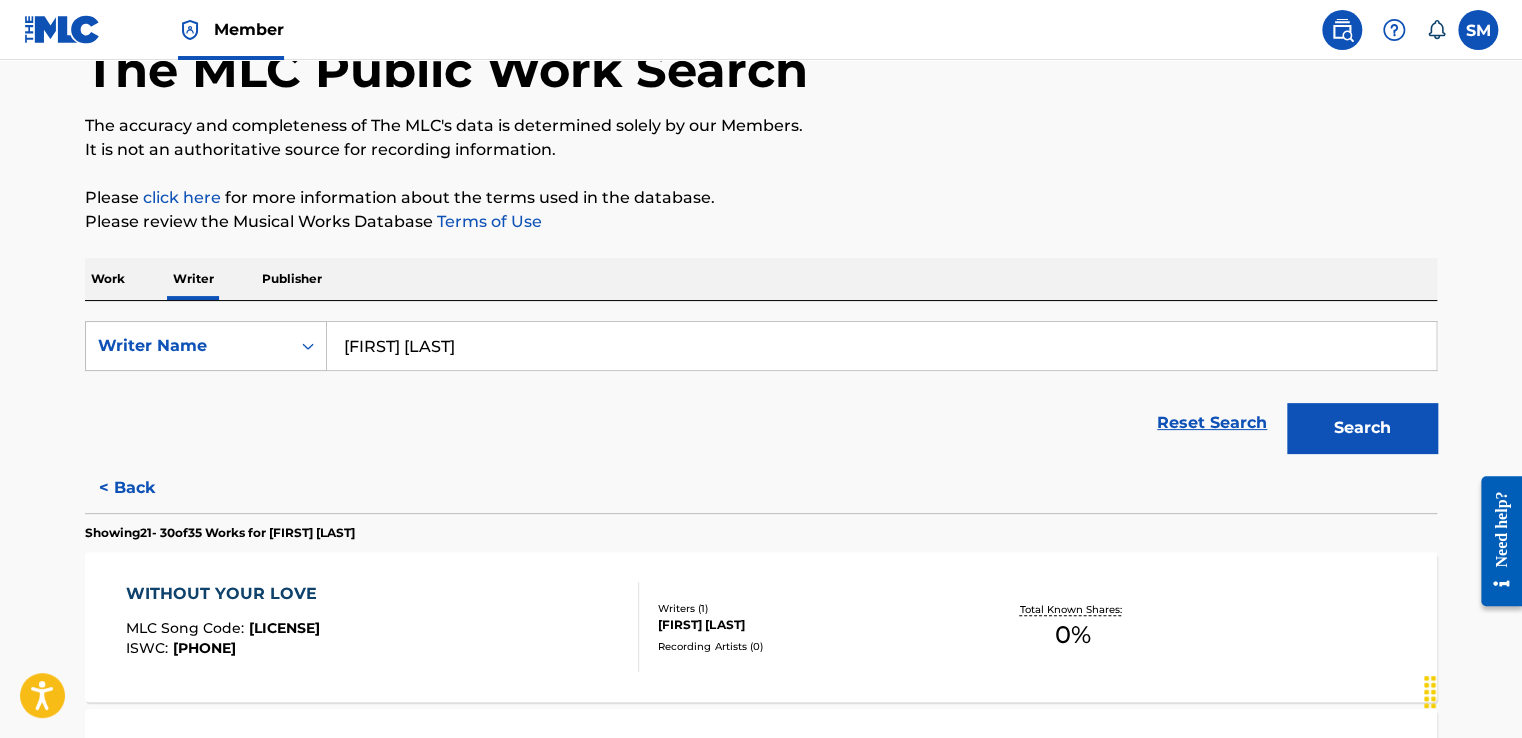 scroll, scrollTop: 0, scrollLeft: 0, axis: both 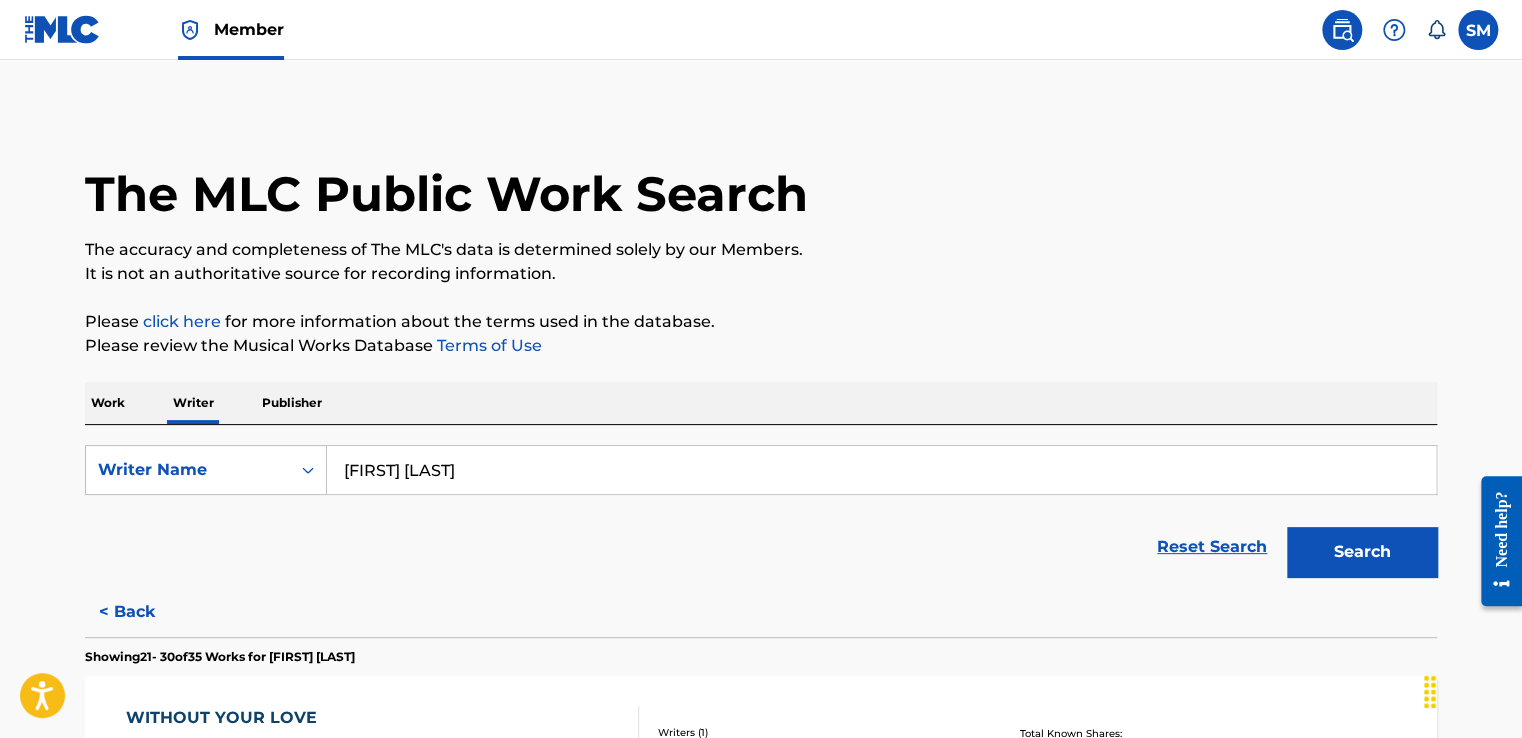 click at bounding box center [1478, 30] 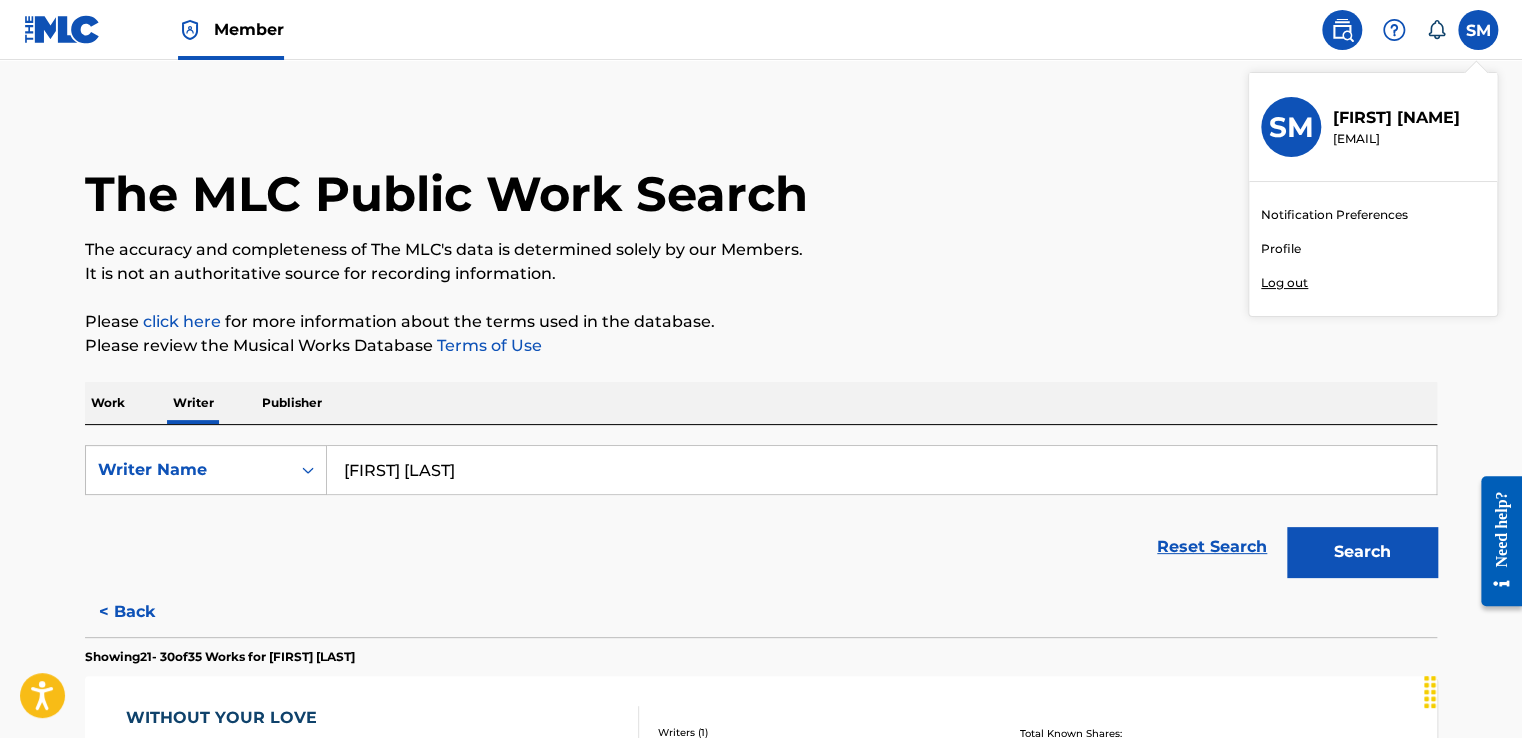 click on "Log out" at bounding box center [1284, 283] 